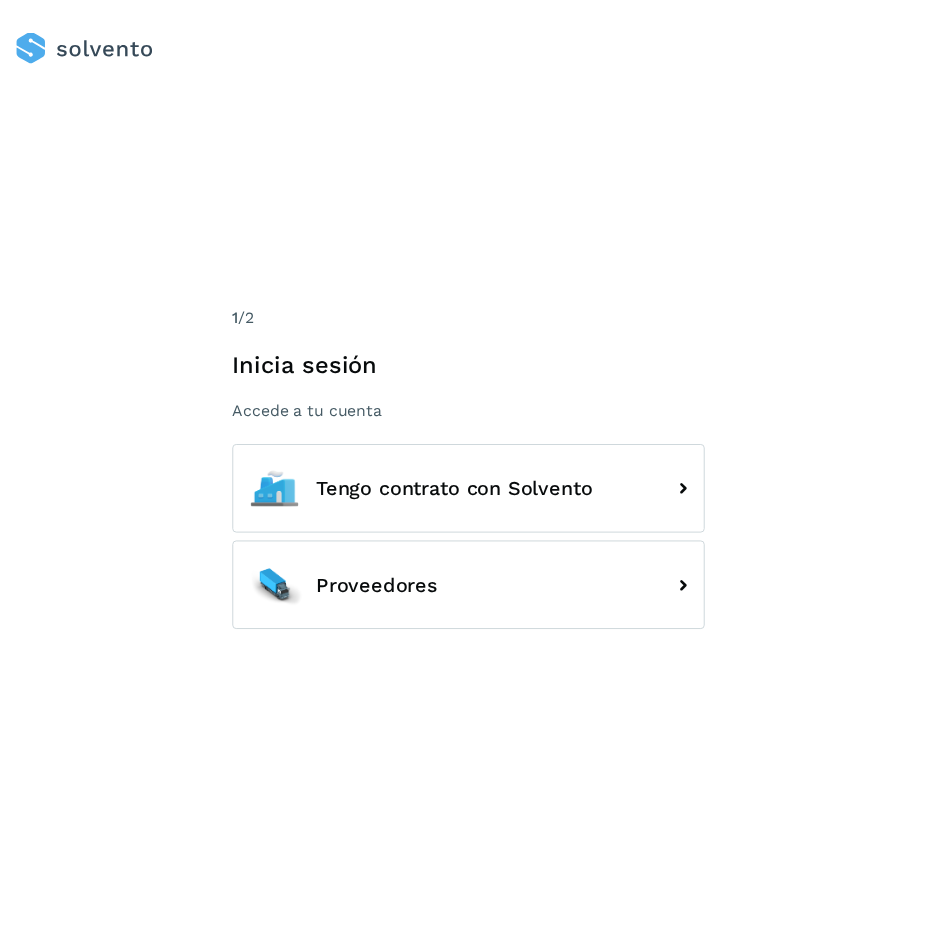 scroll, scrollTop: 0, scrollLeft: 0, axis: both 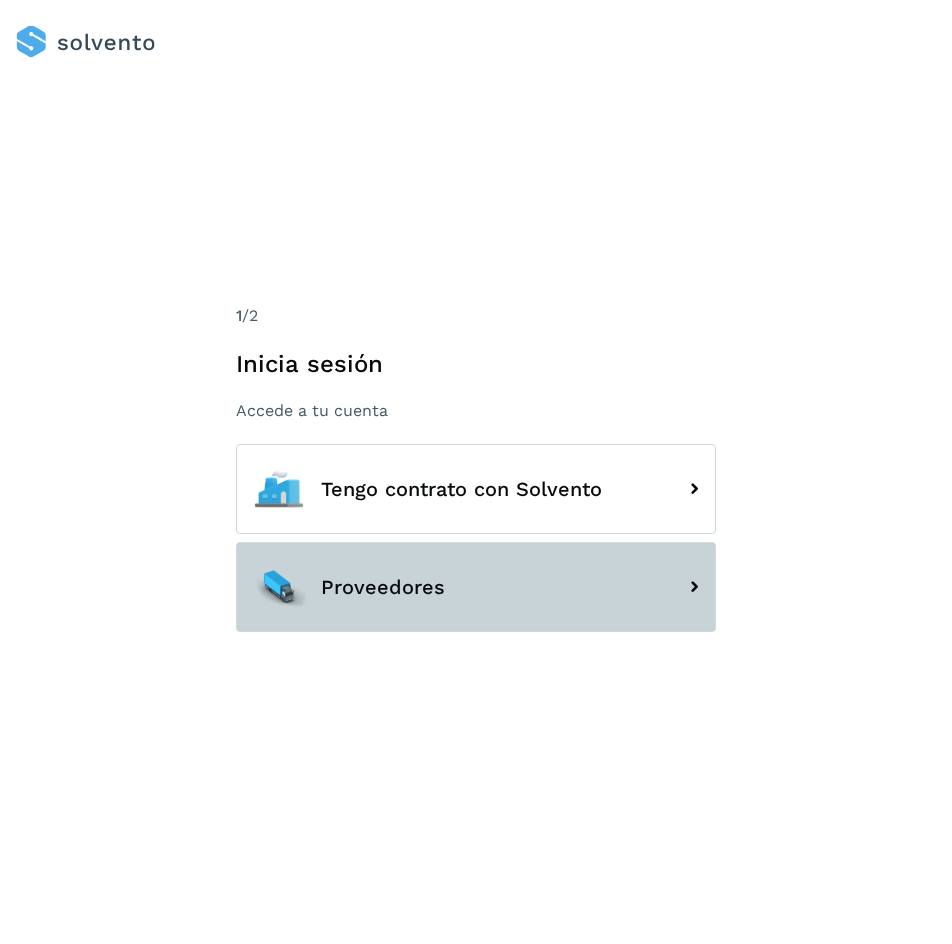 click on "Proveedores" at bounding box center (476, 587) 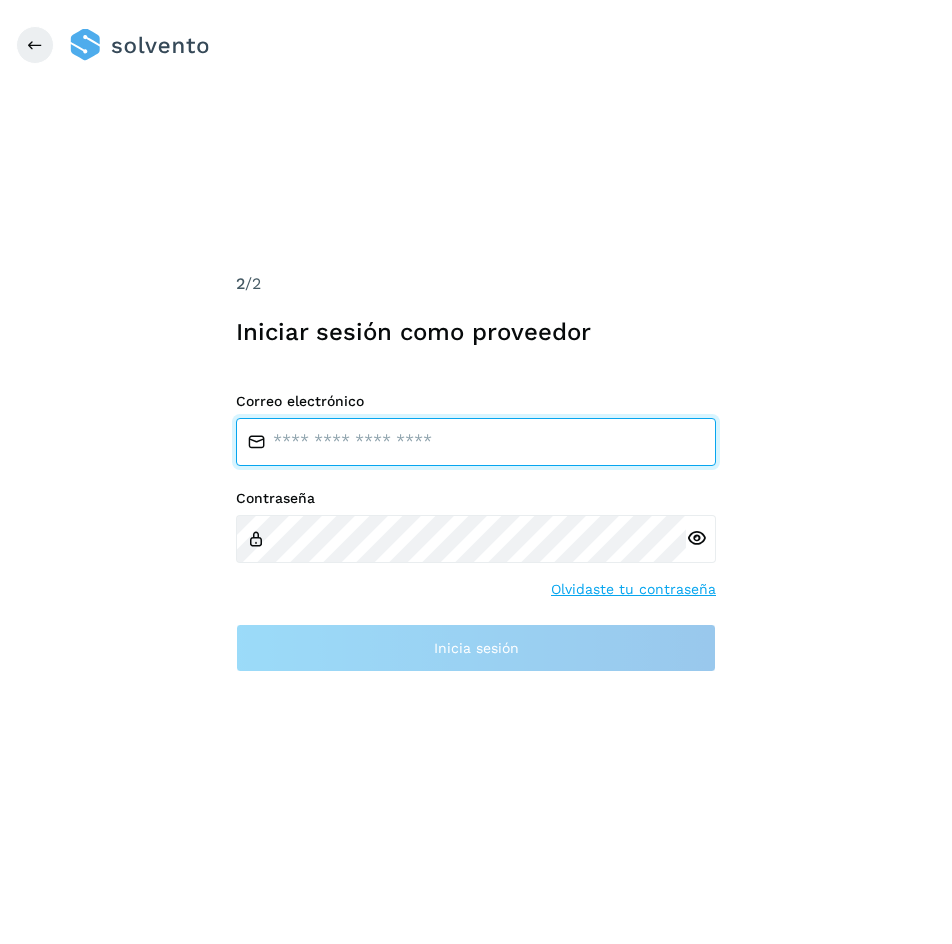 click at bounding box center [476, 442] 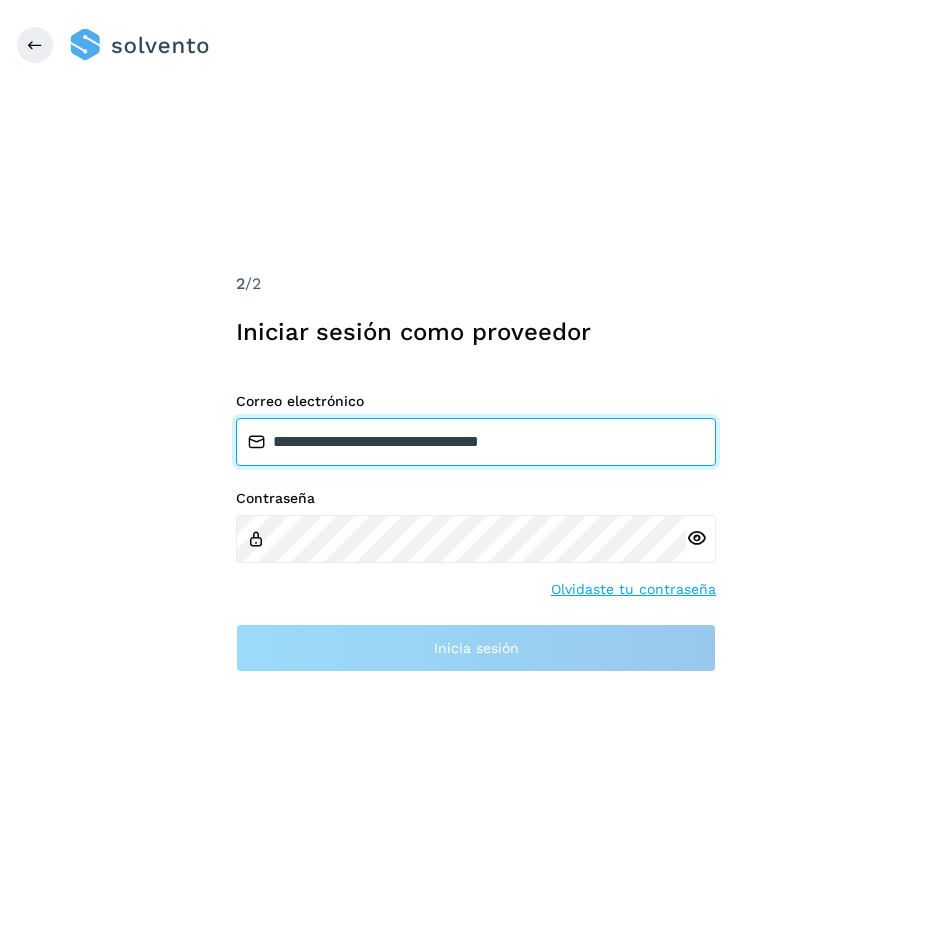 type on "**********" 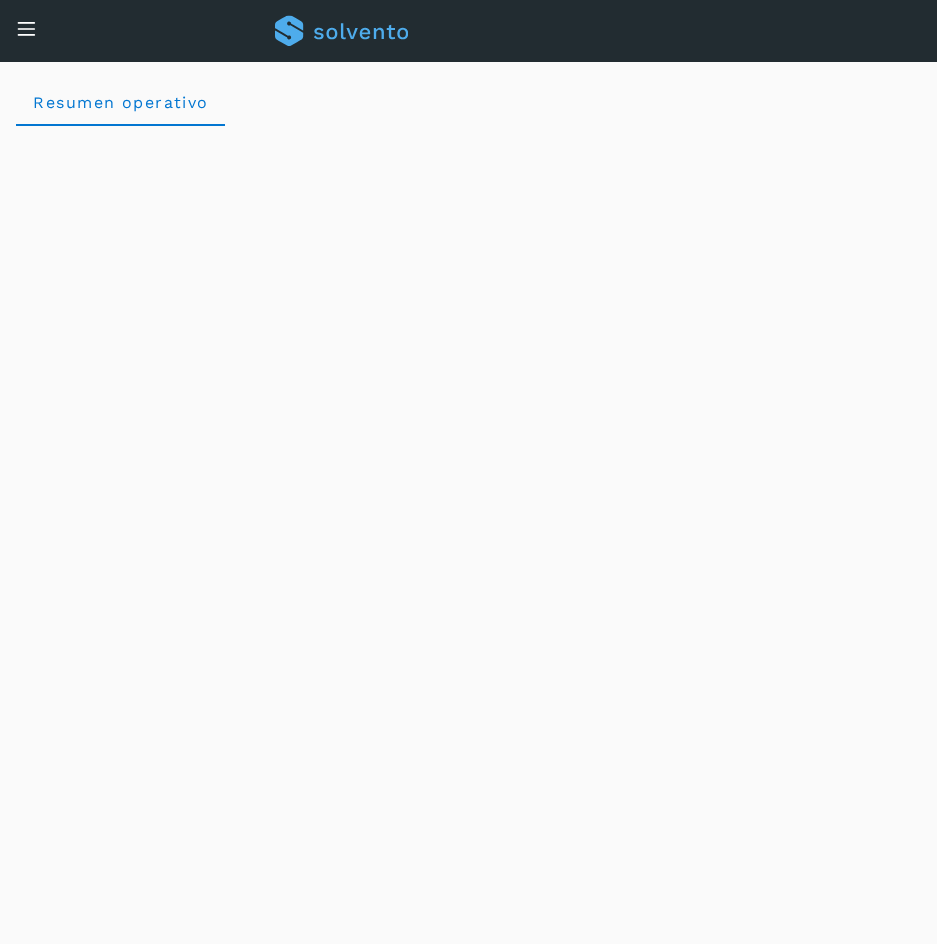 click on "Inicio Embarques y entregas" at bounding box center (15, 57) 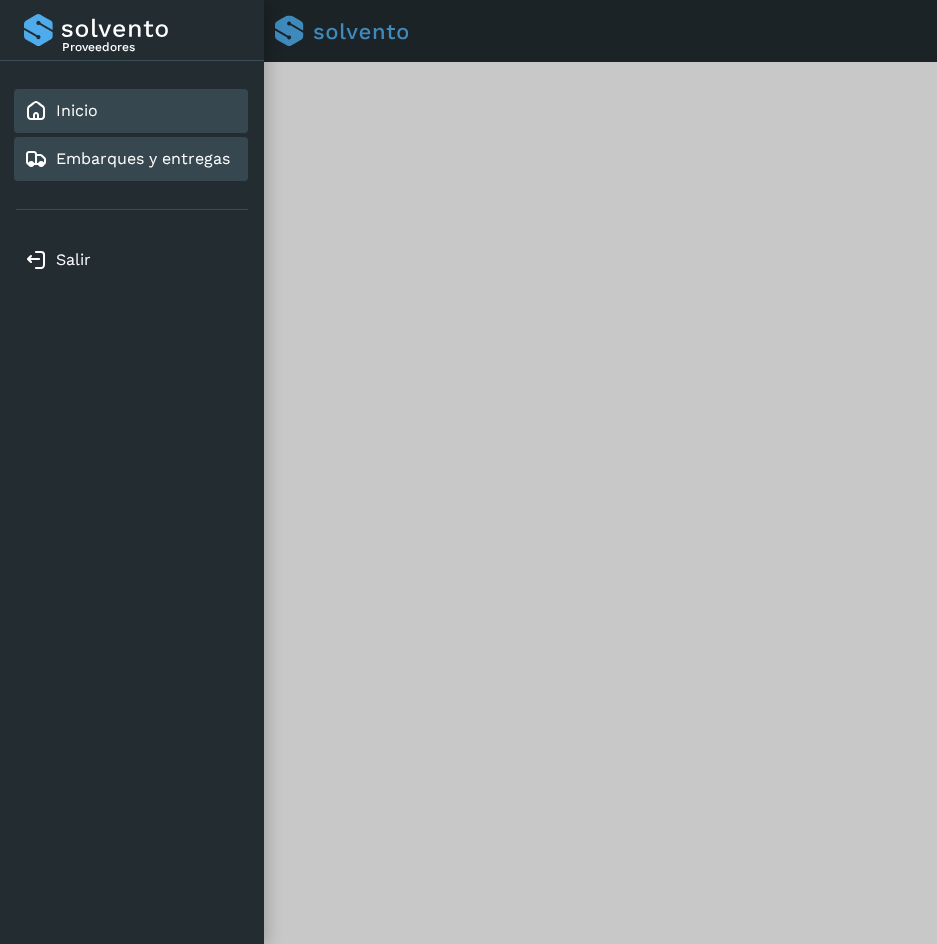 click on "Embarques y entregas" at bounding box center (143, 158) 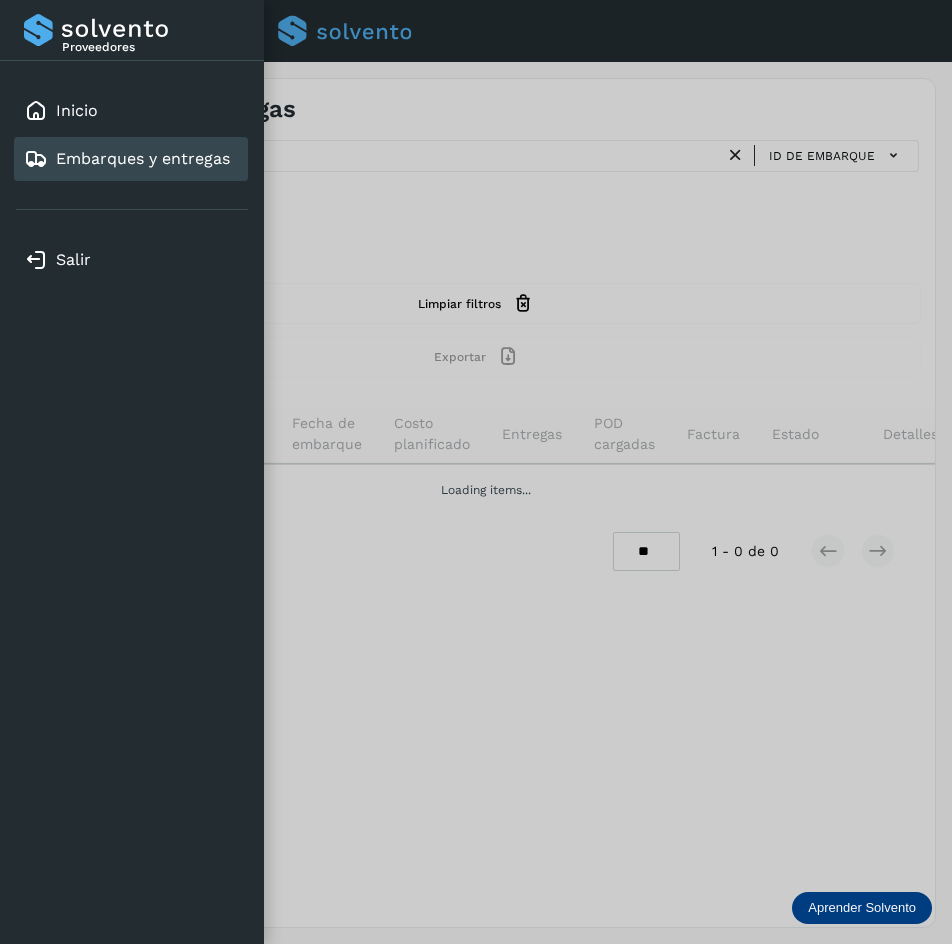click at bounding box center (476, 472) 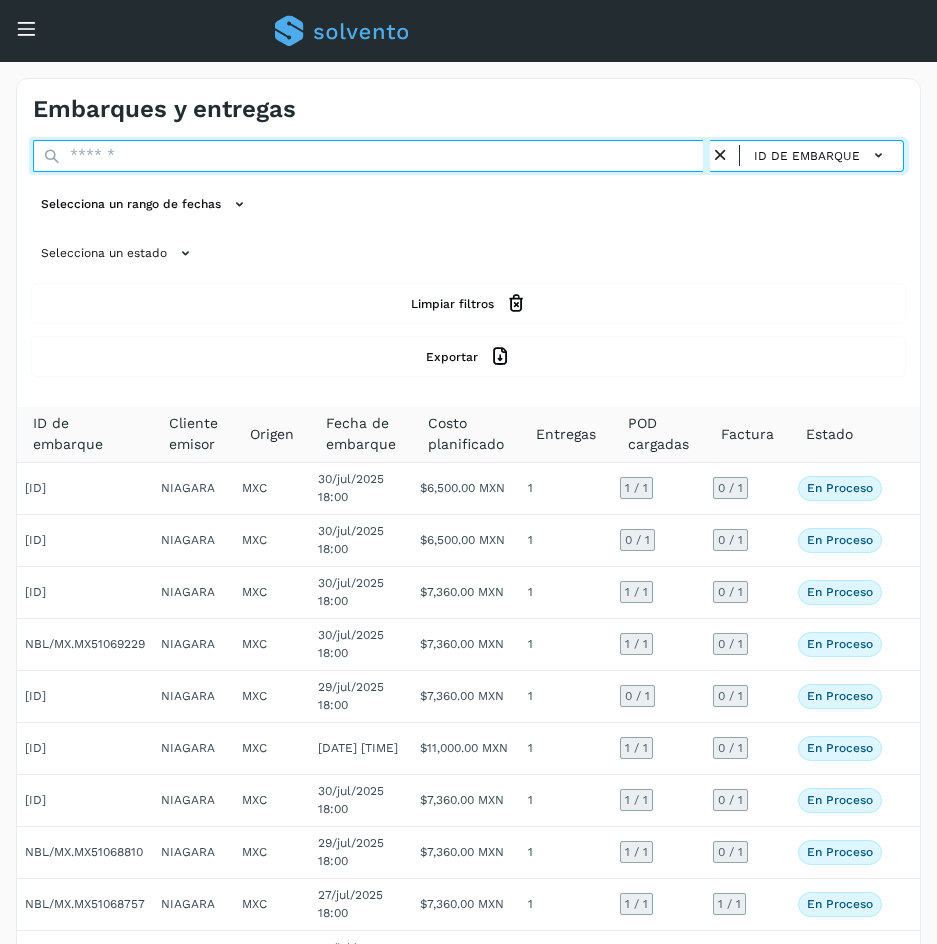 click at bounding box center [371, 156] 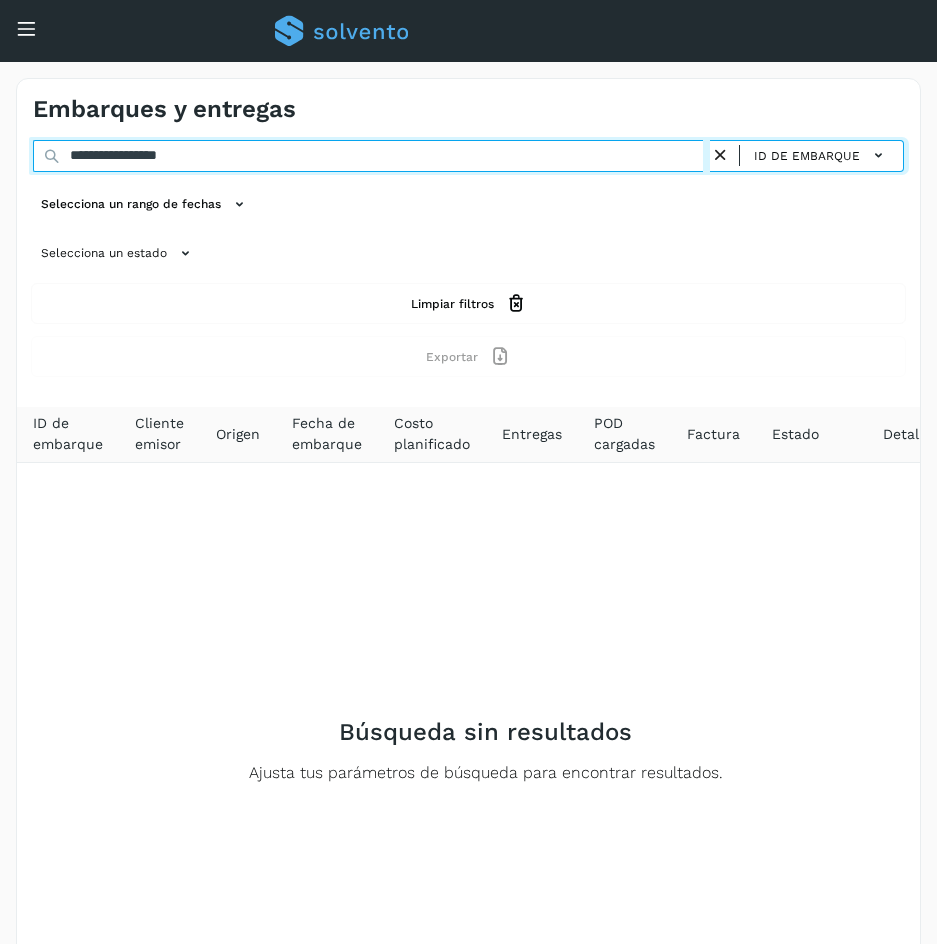 click on "**********" at bounding box center [371, 156] 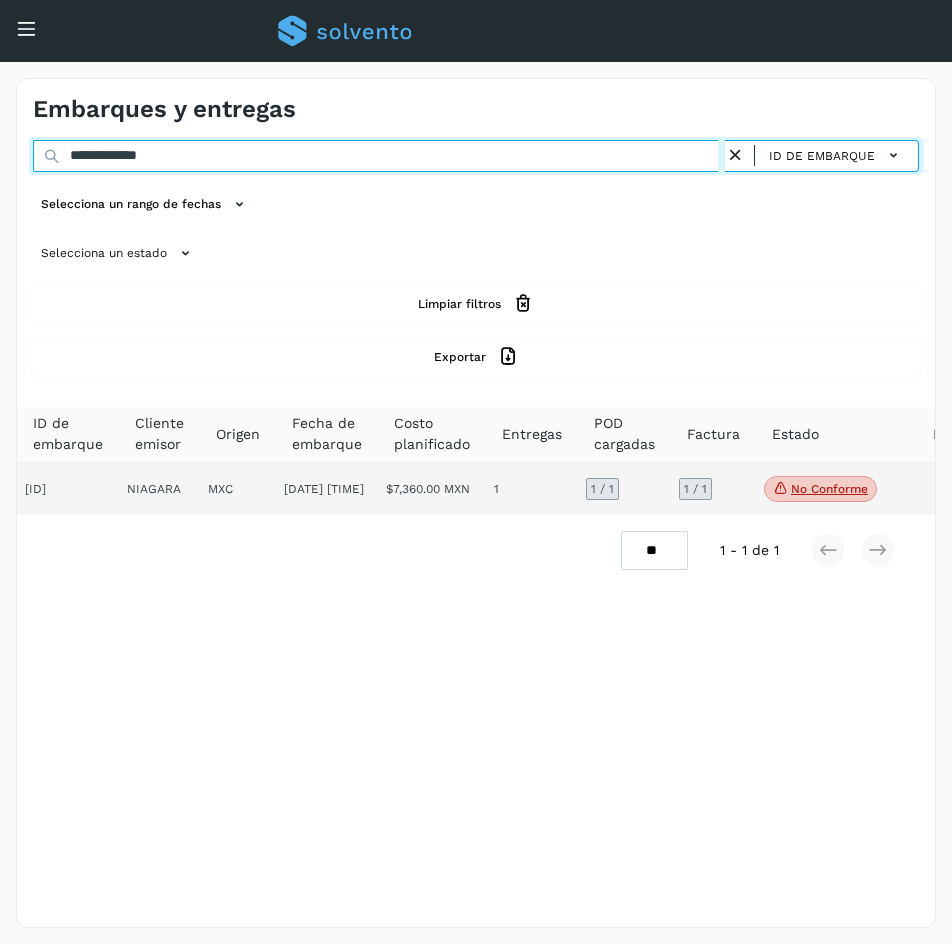 type on "**********" 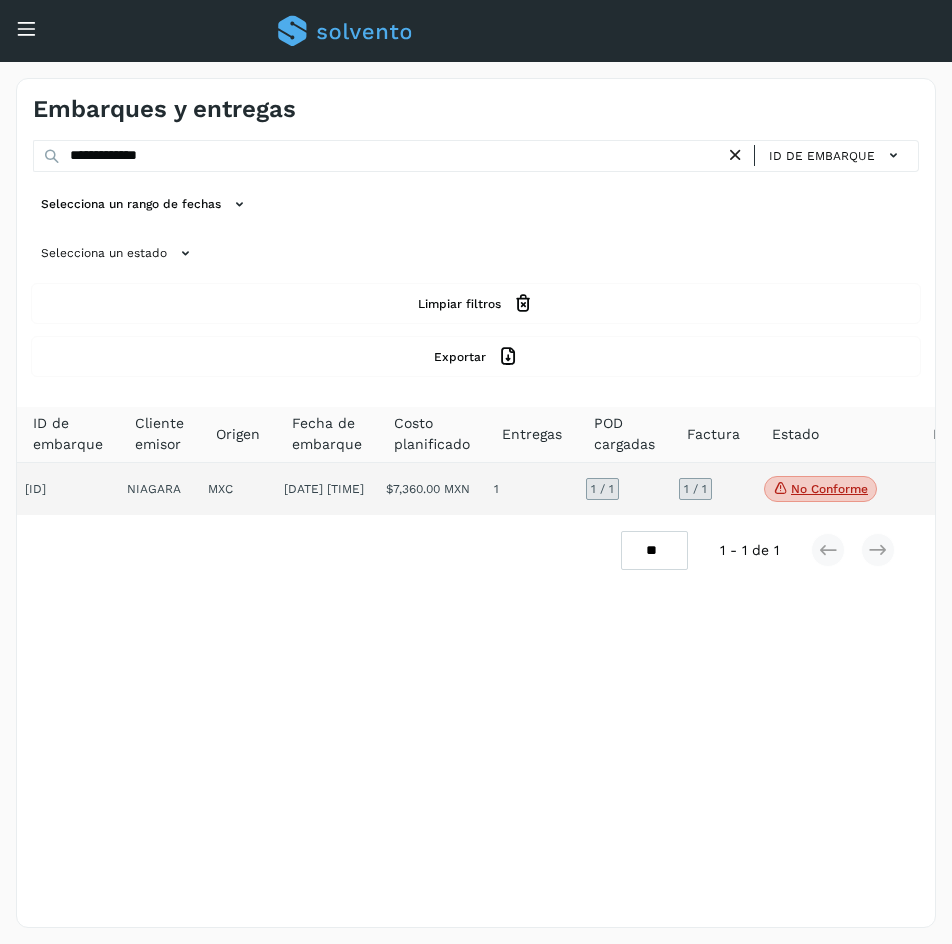 click on "1 / 1" 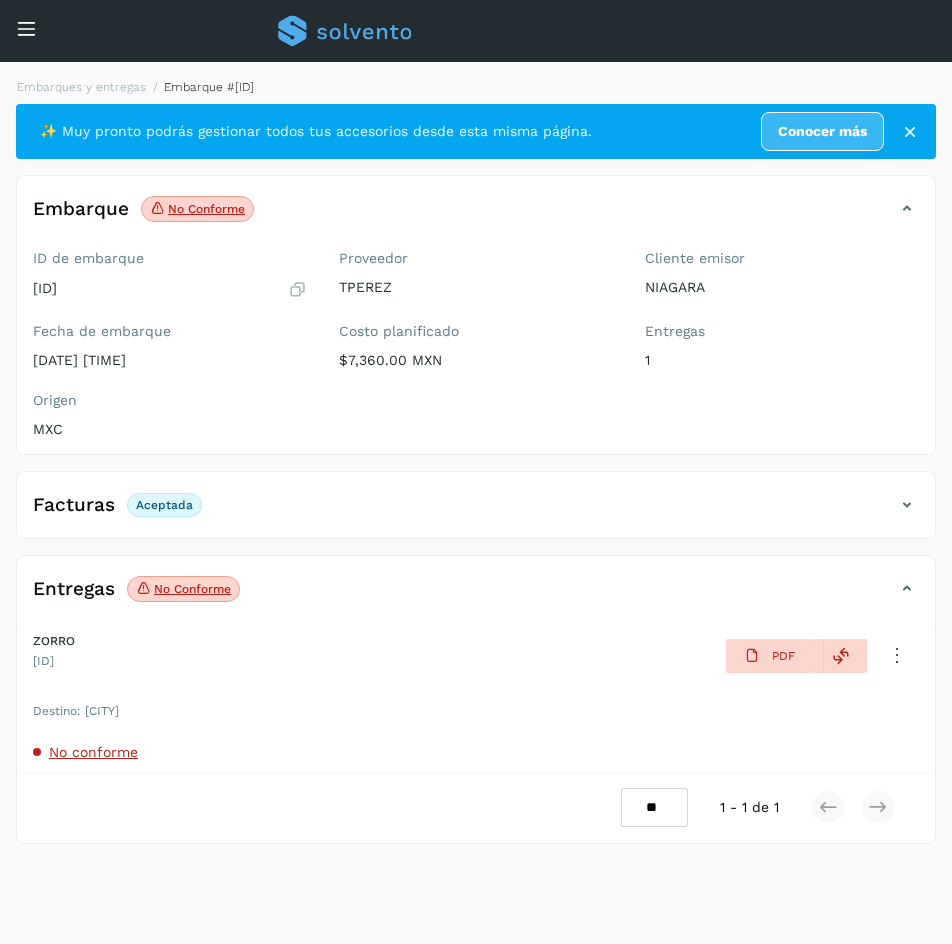 click at bounding box center (907, 505) 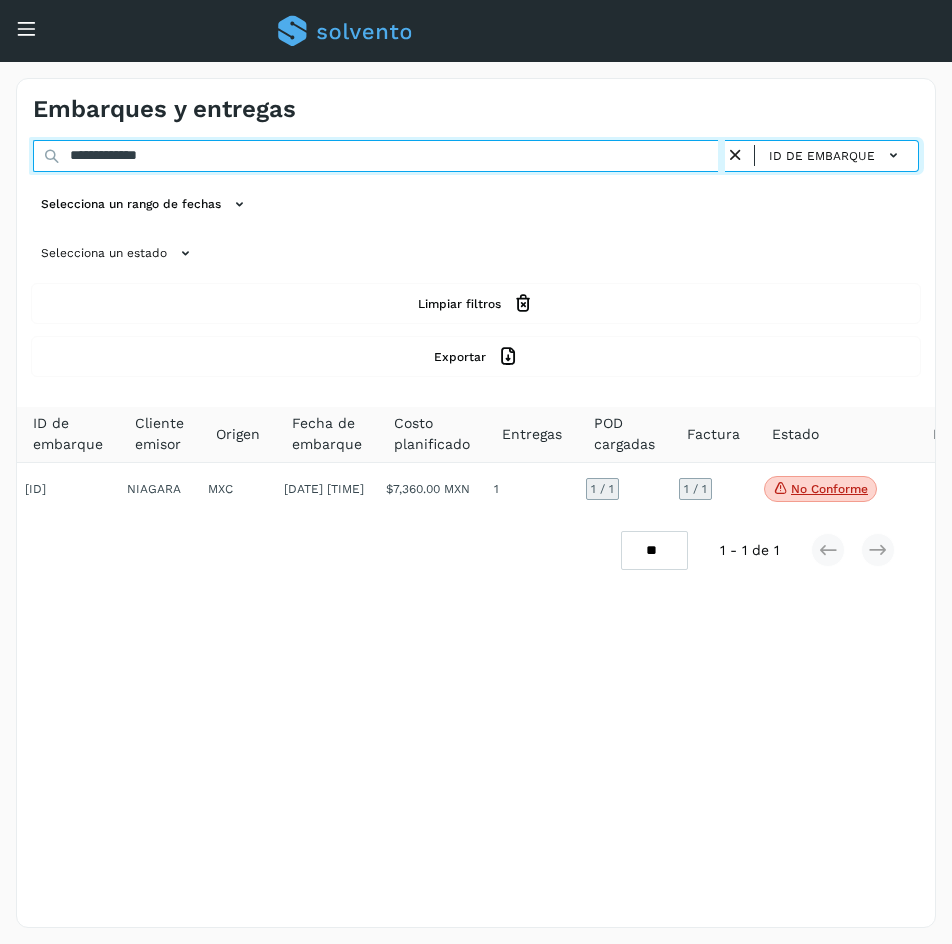 drag, startPoint x: 200, startPoint y: 149, endPoint x: -74, endPoint y: 191, distance: 277.2003 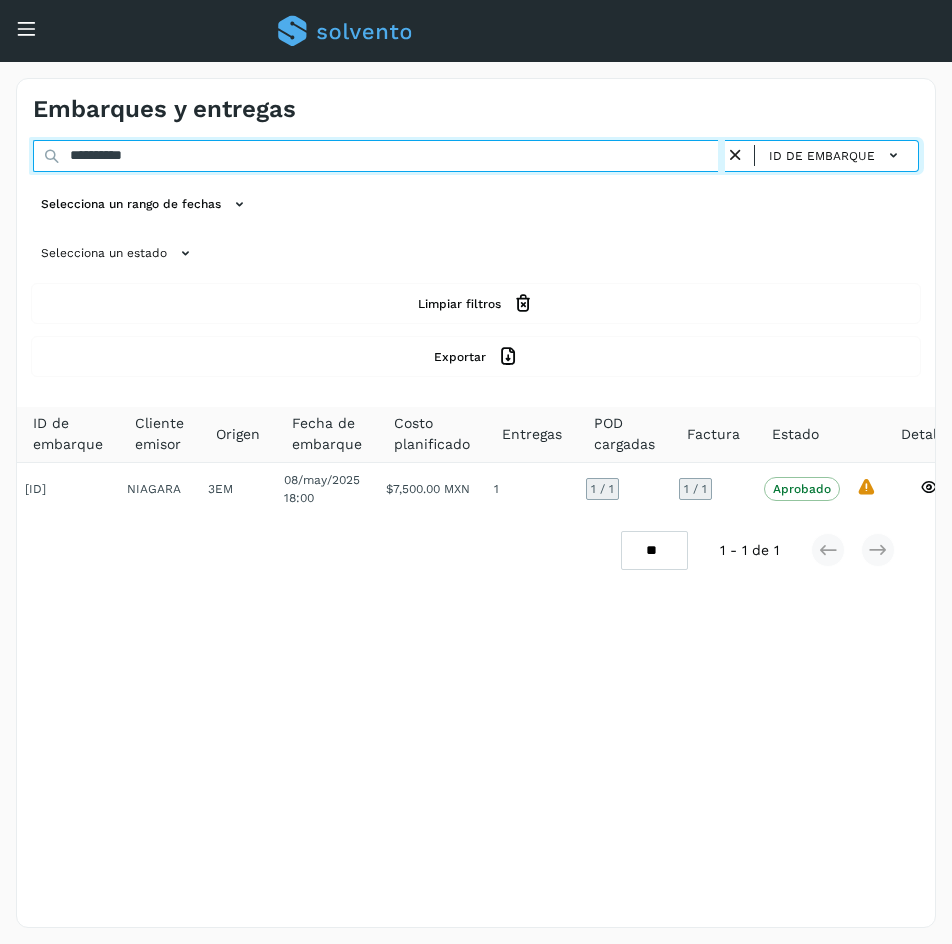 drag, startPoint x: 190, startPoint y: 154, endPoint x: -170, endPoint y: 160, distance: 360.05 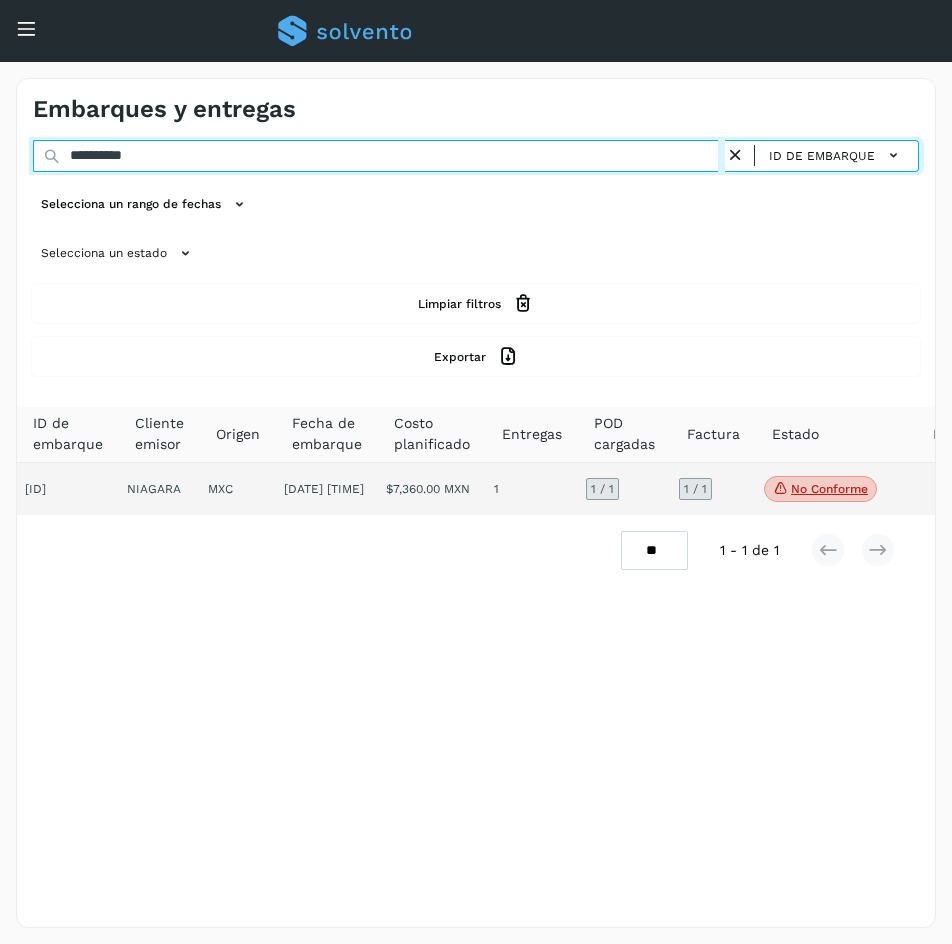 type on "**********" 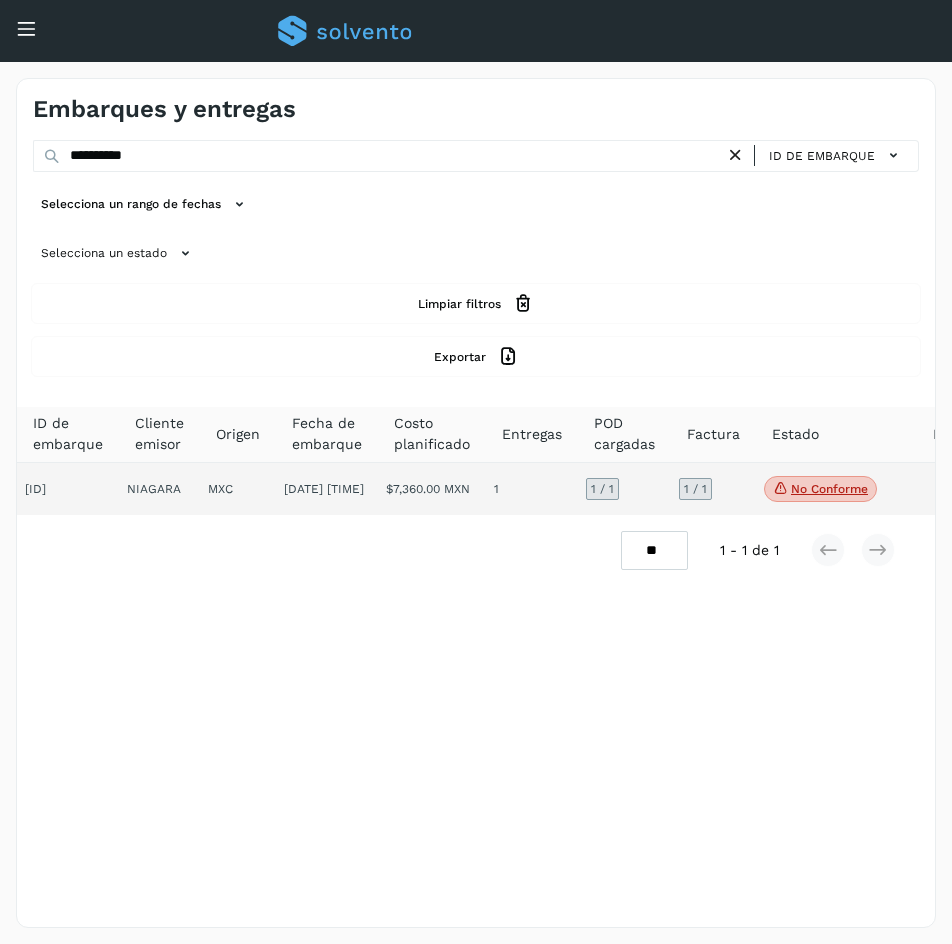 click on "1 / 1" 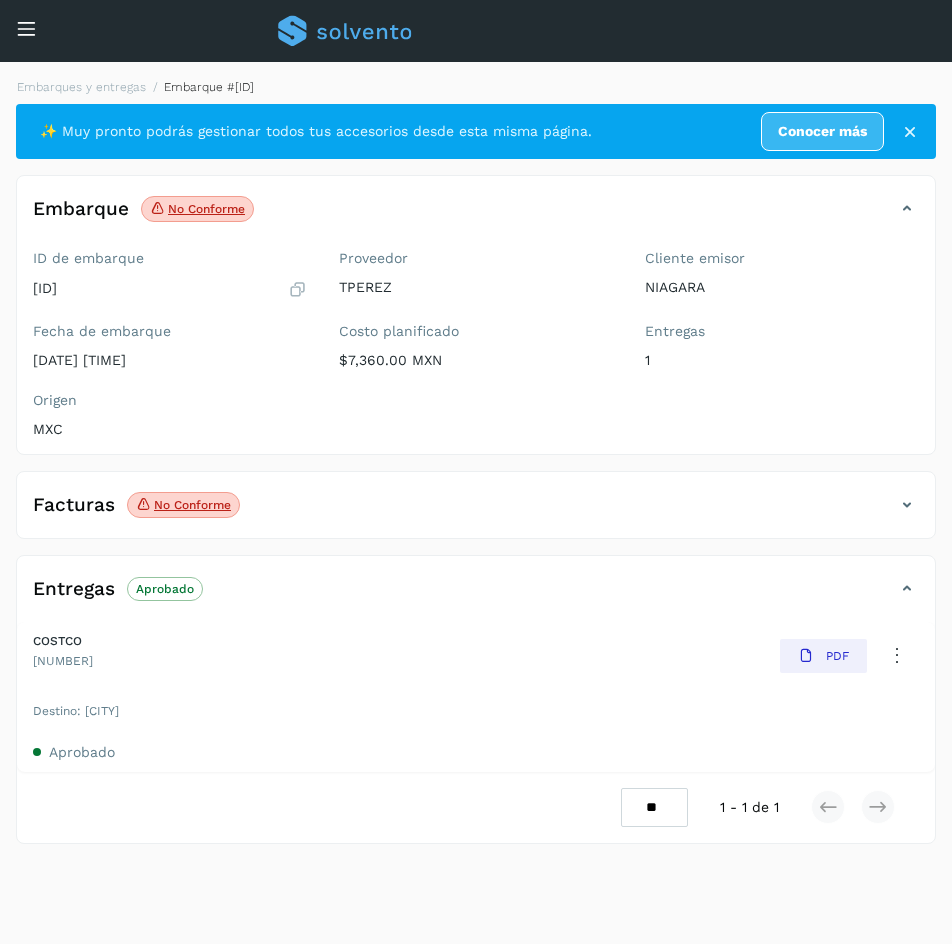 click at bounding box center (907, 505) 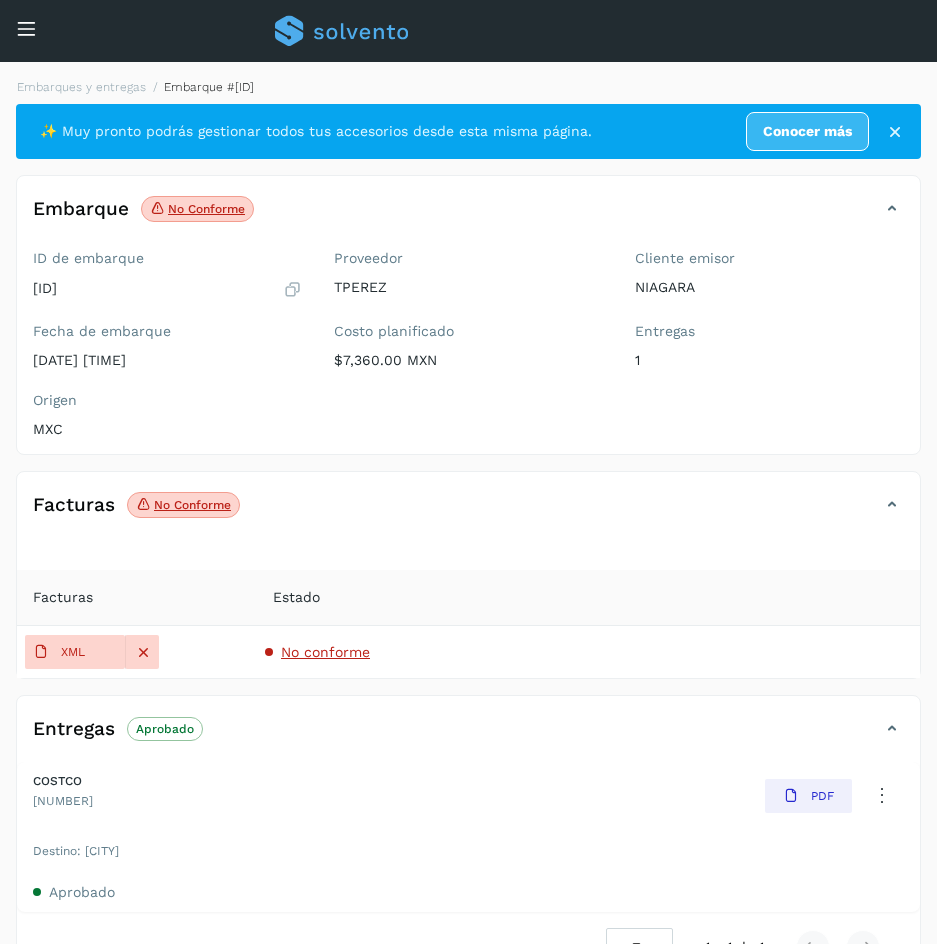 click on "No conforme" at bounding box center (325, 652) 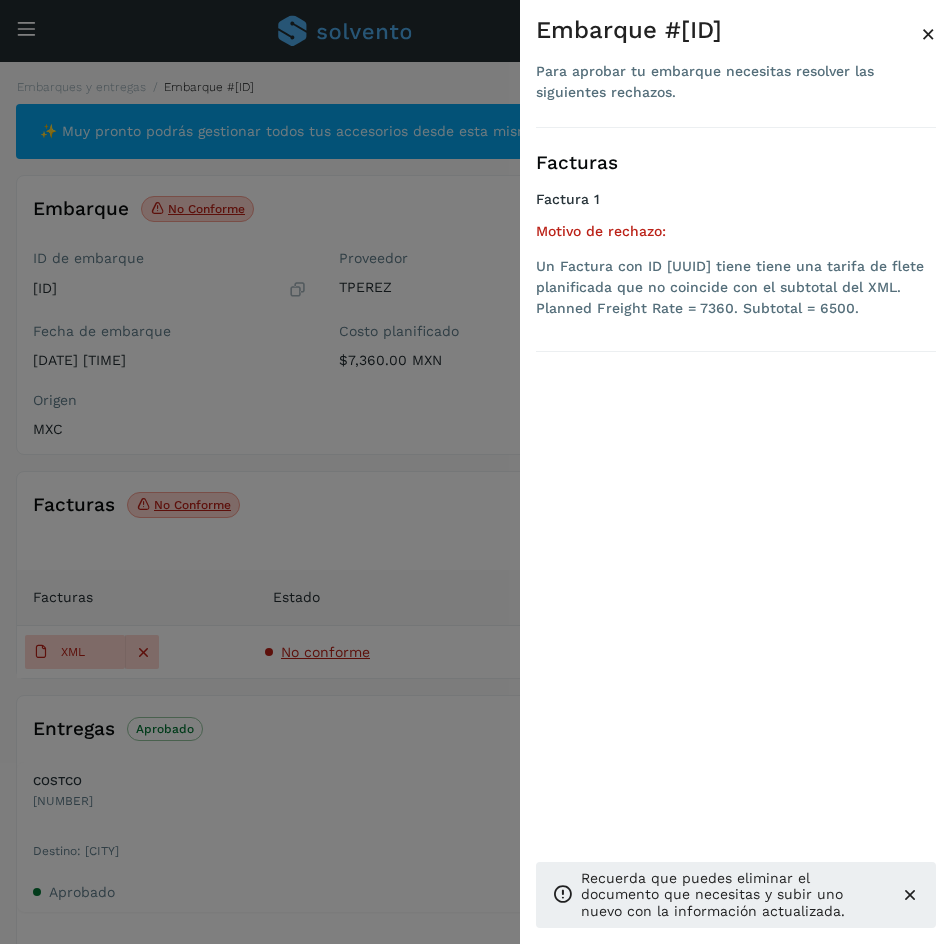 click at bounding box center (476, 472) 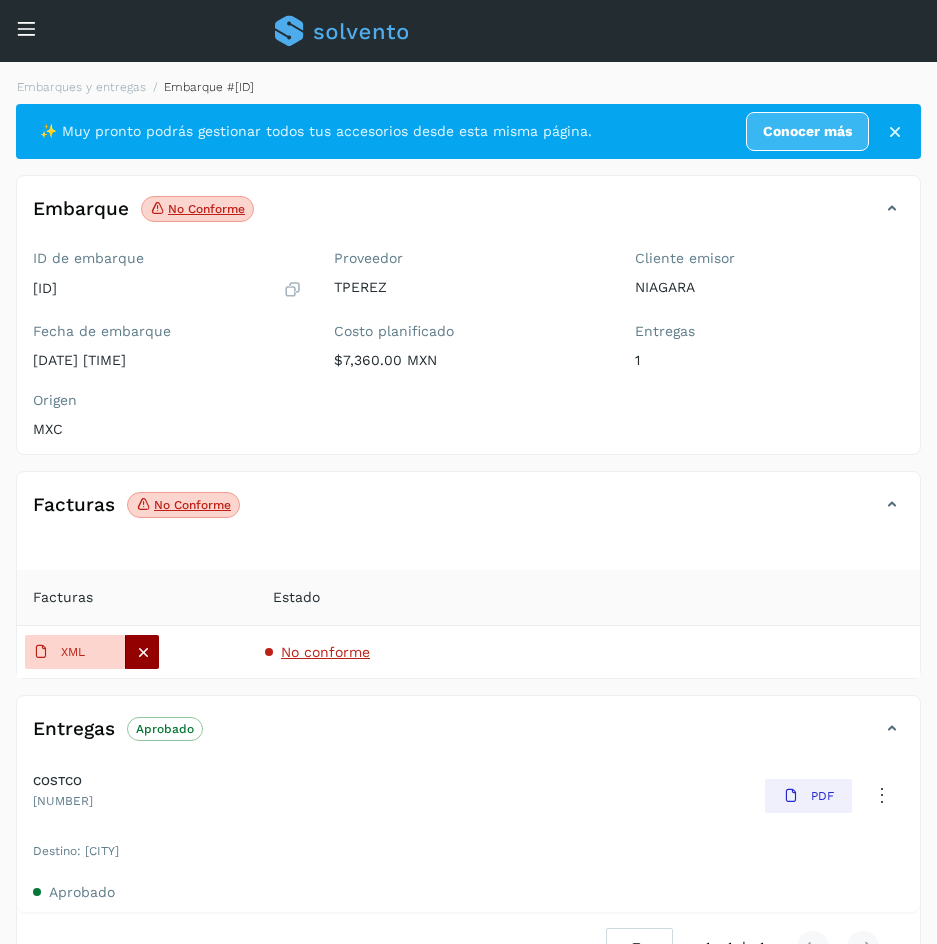 click at bounding box center [143, 652] 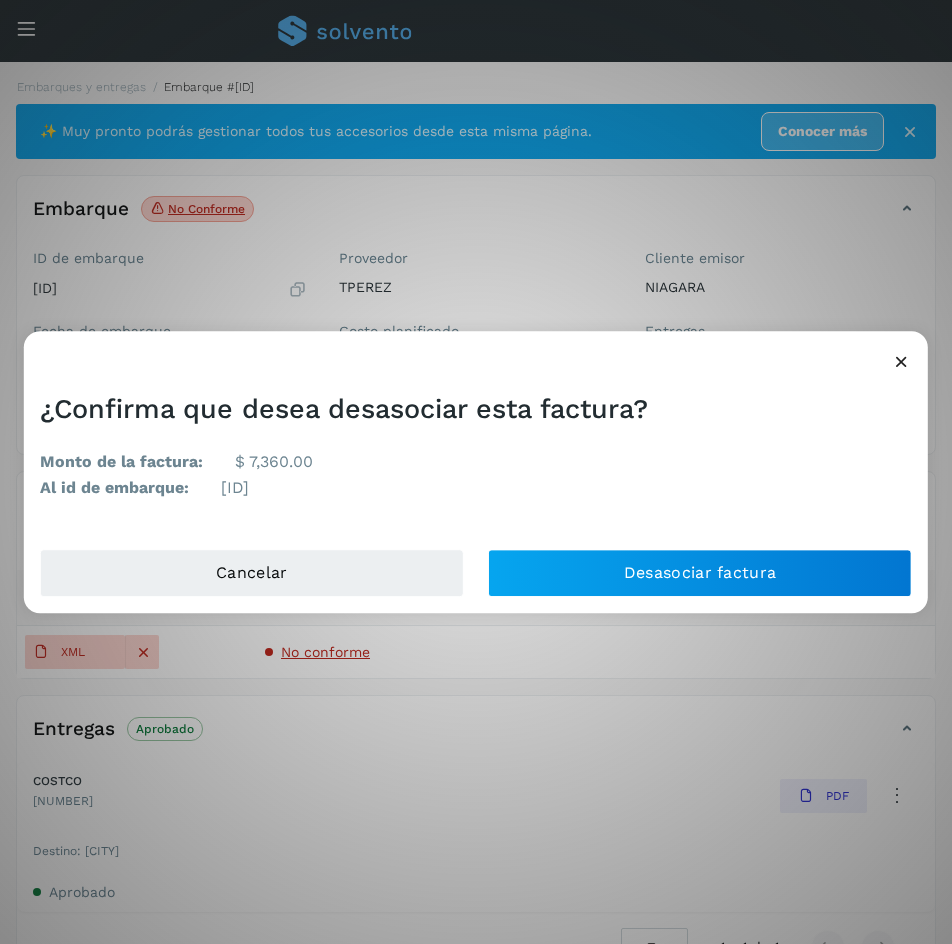 click at bounding box center [901, 361] 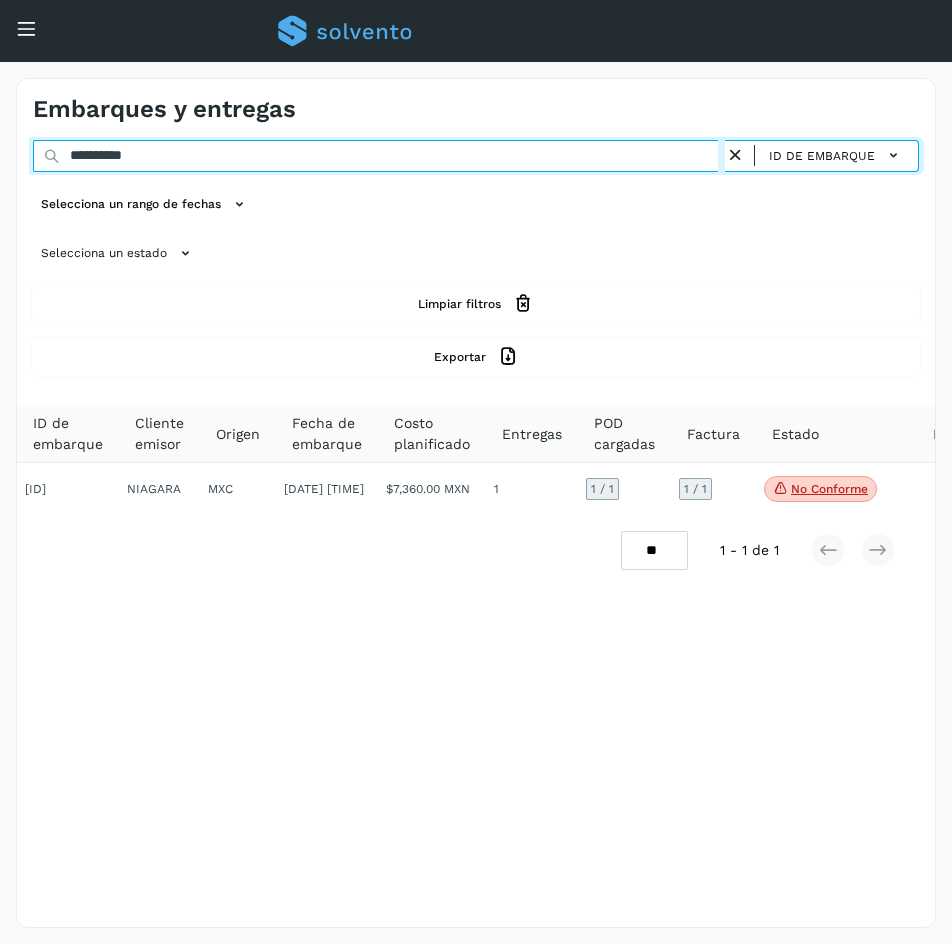 drag, startPoint x: 173, startPoint y: 164, endPoint x: -395, endPoint y: 222, distance: 570.9536 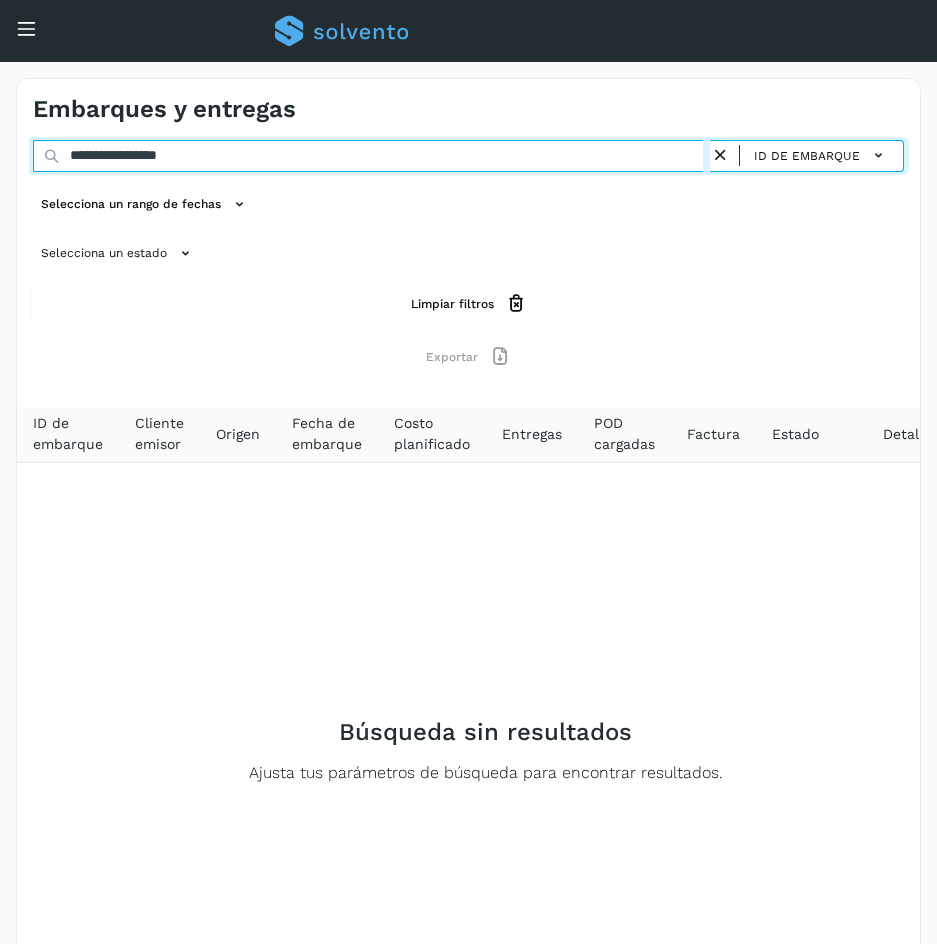 drag, startPoint x: 101, startPoint y: 158, endPoint x: -125, endPoint y: 179, distance: 226.97357 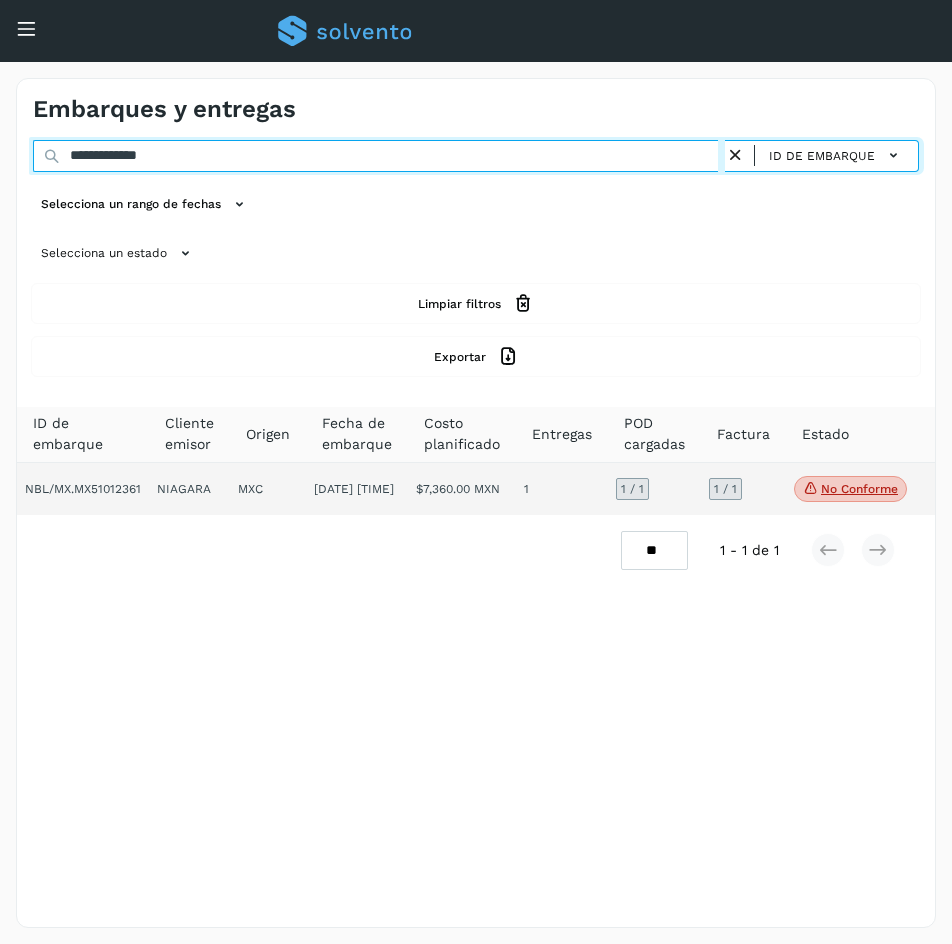type on "**********" 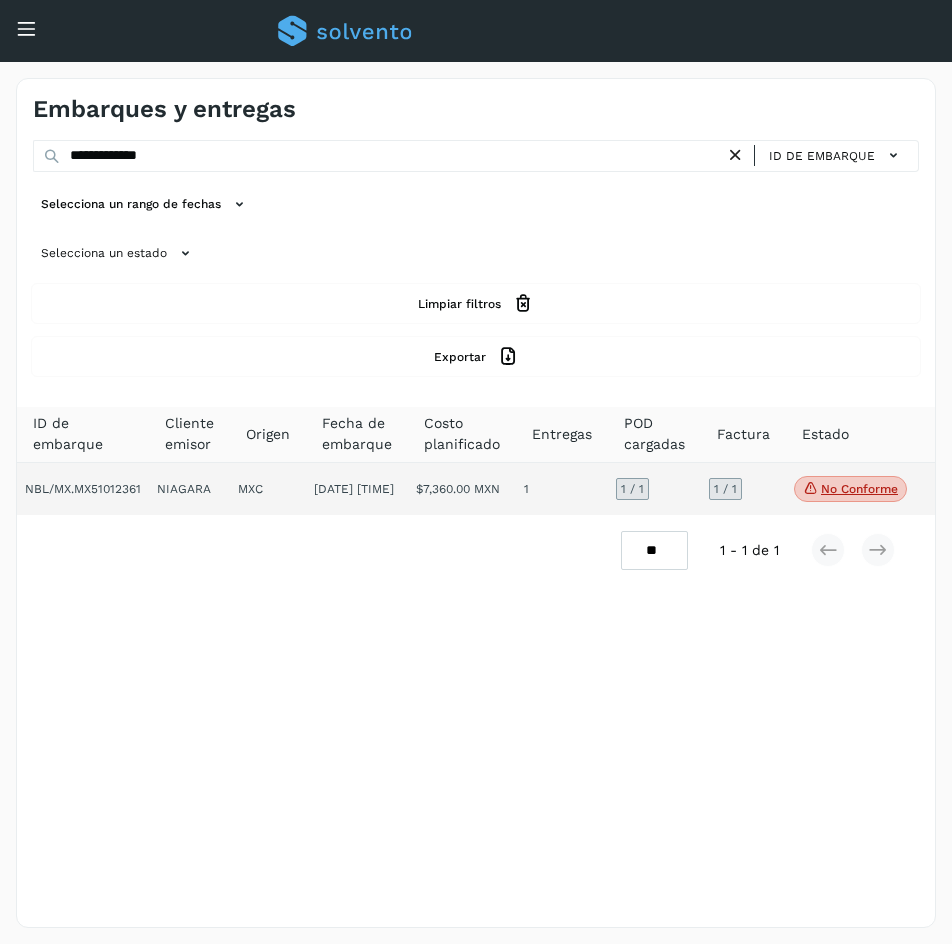 click on "1 / 1" 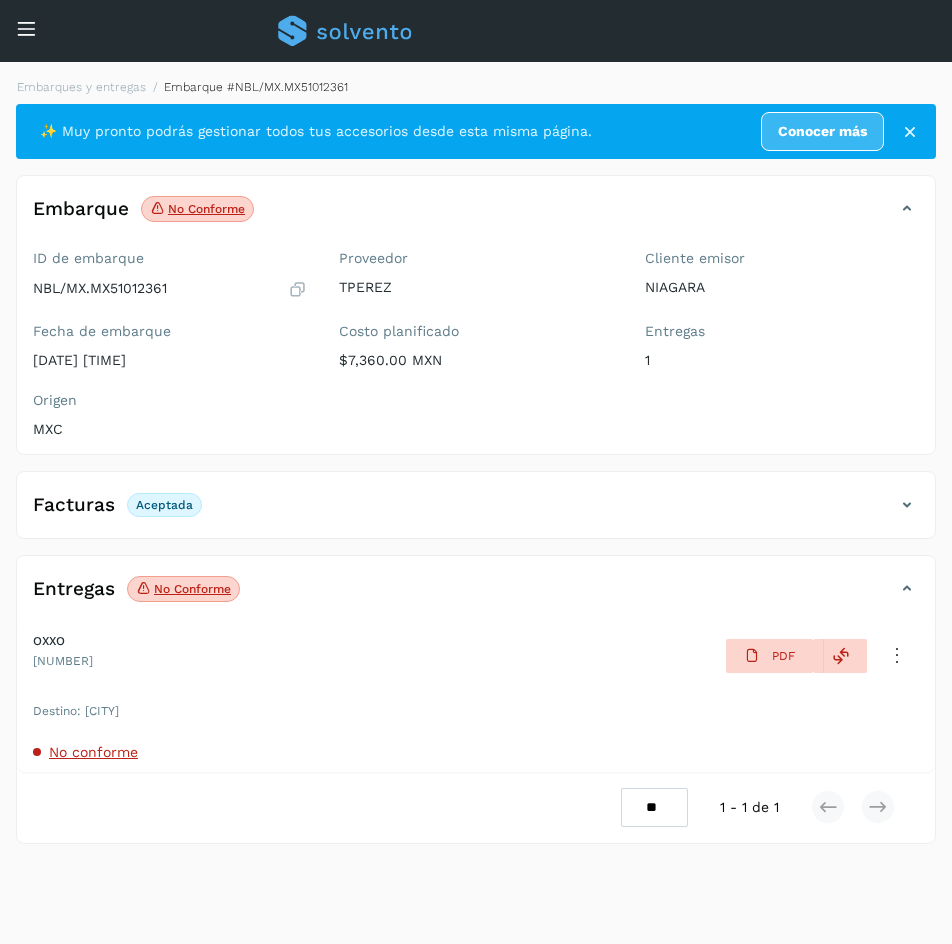 click on "No conforme" at bounding box center [93, 752] 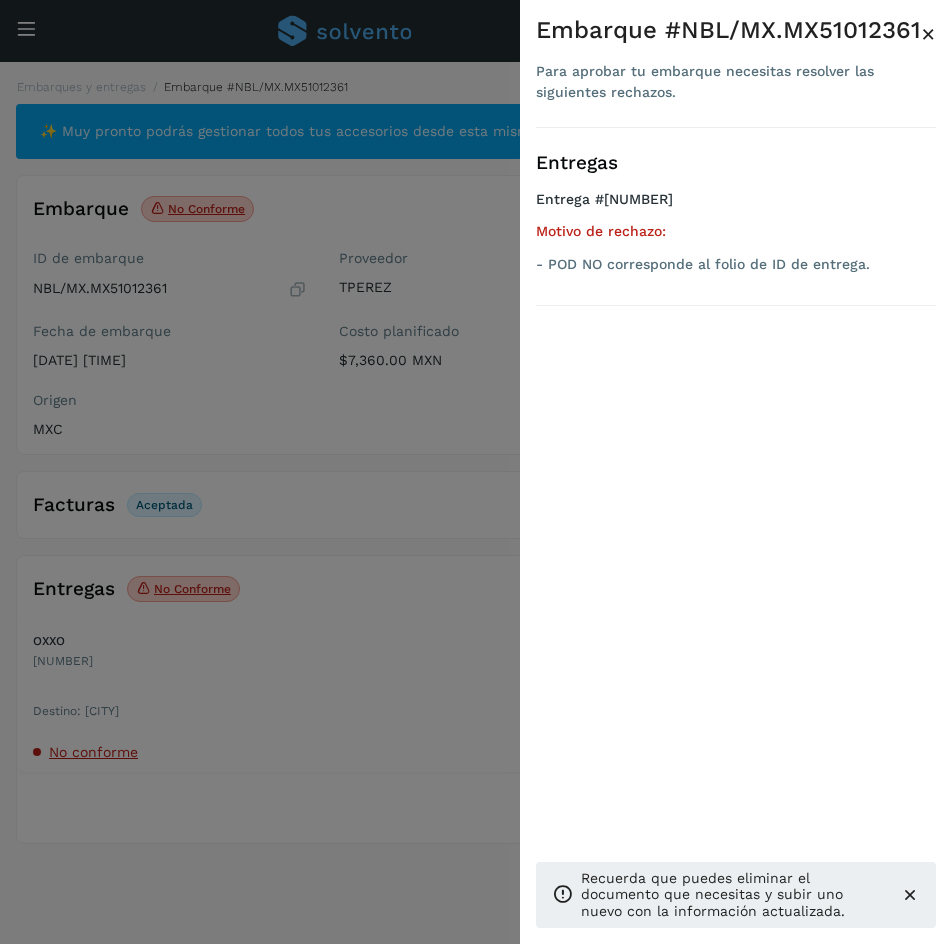 click on "×" at bounding box center (928, 34) 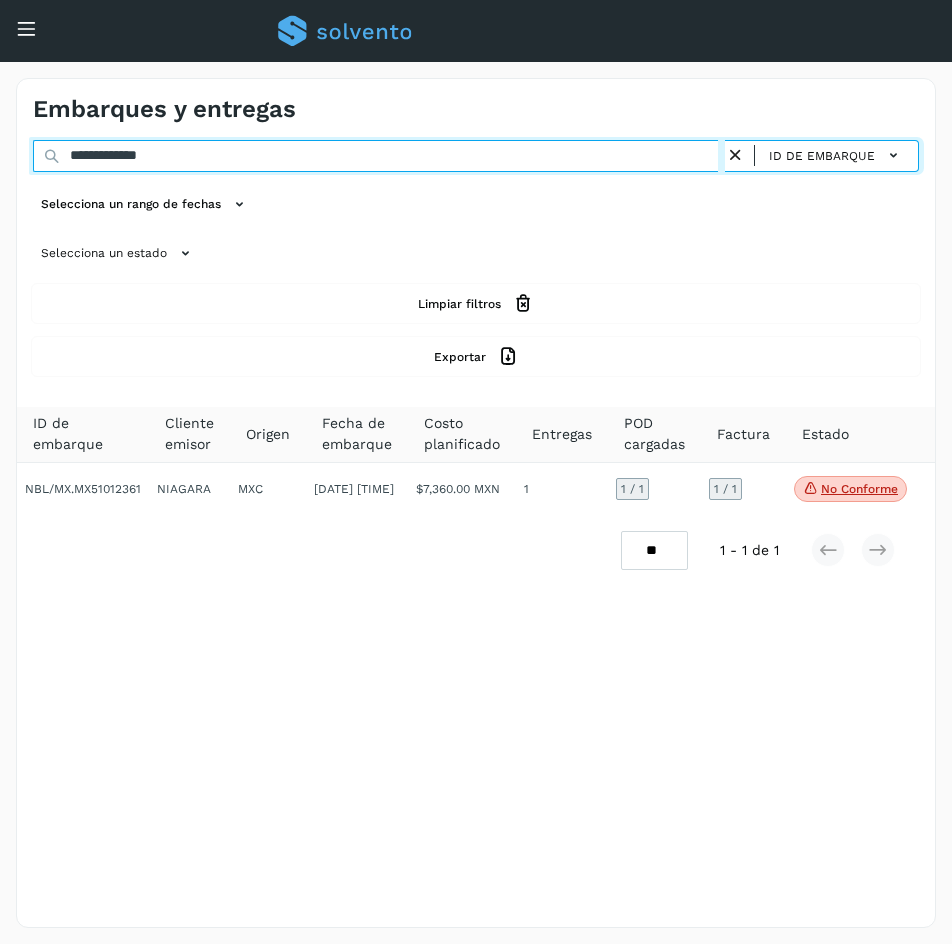 drag, startPoint x: 210, startPoint y: 161, endPoint x: -185, endPoint y: 207, distance: 397.66946 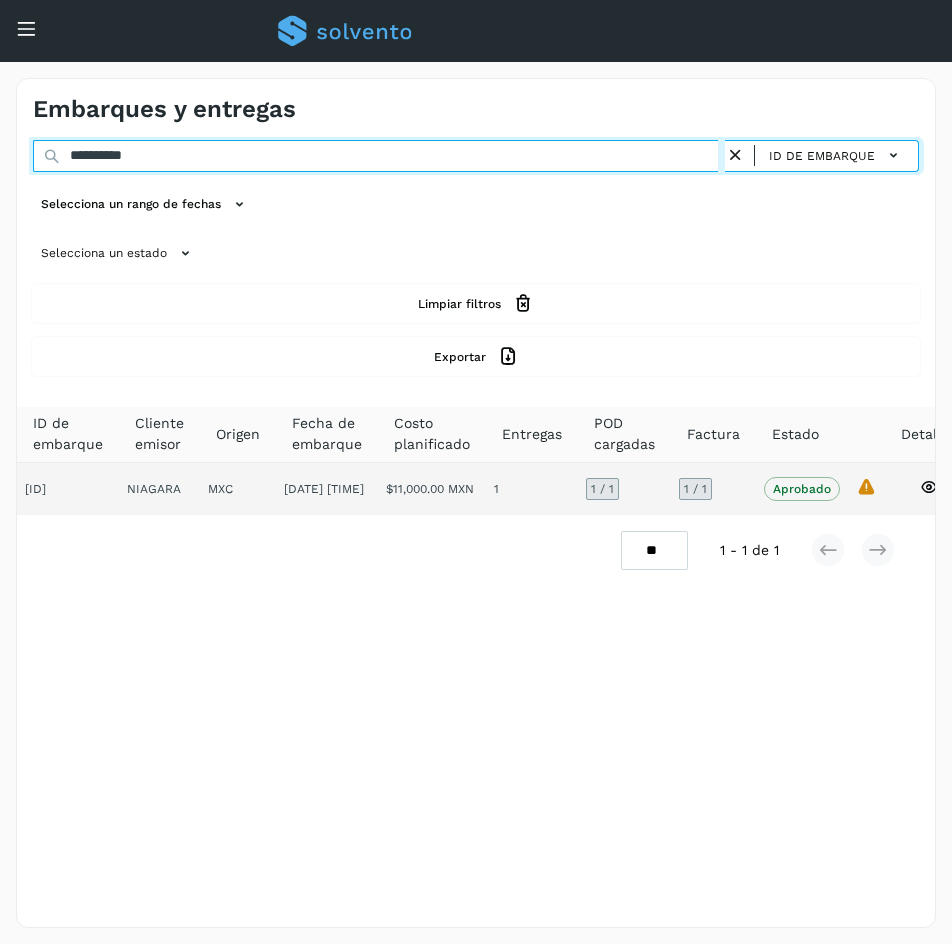 type on "**********" 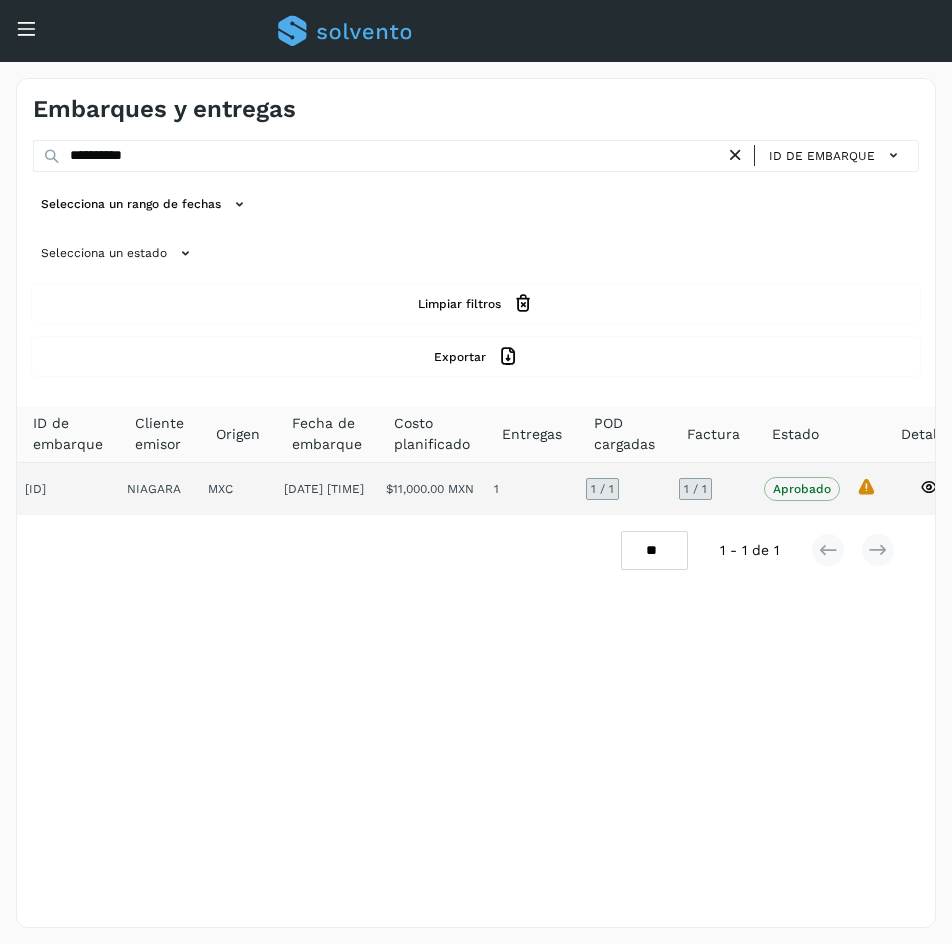 click on "1 / 1" 